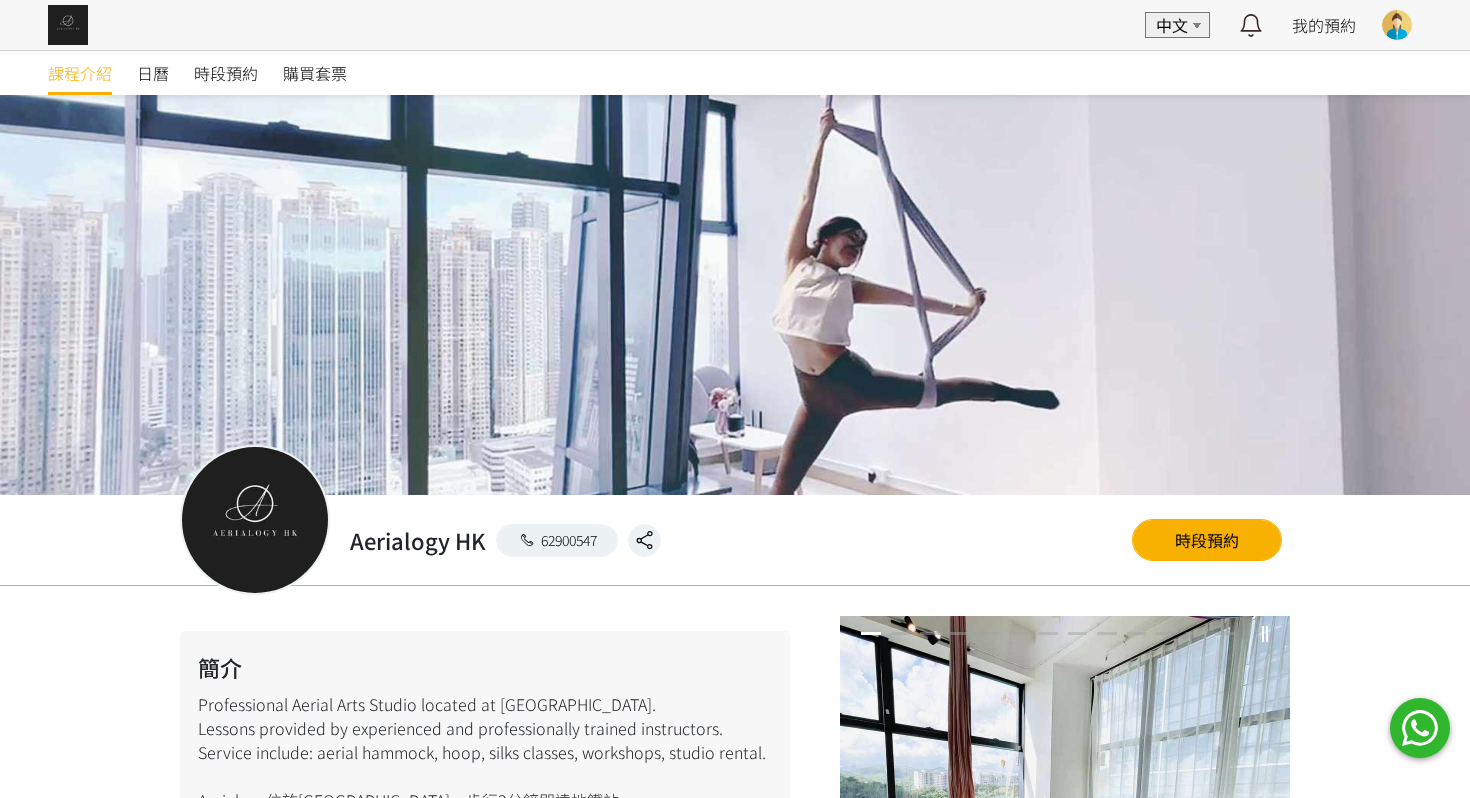 scroll, scrollTop: 1303, scrollLeft: 0, axis: vertical 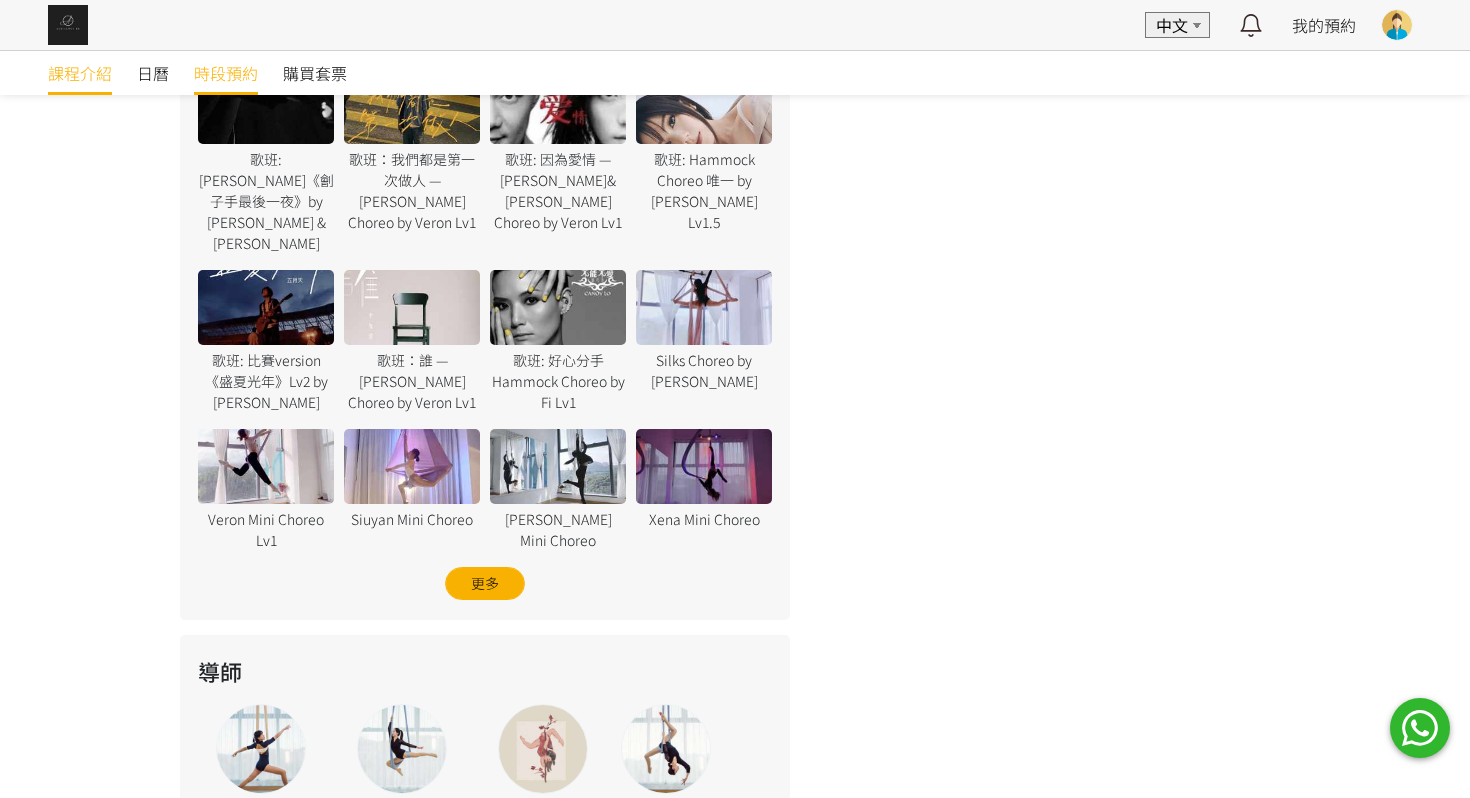click on "時段預約" at bounding box center [226, 73] 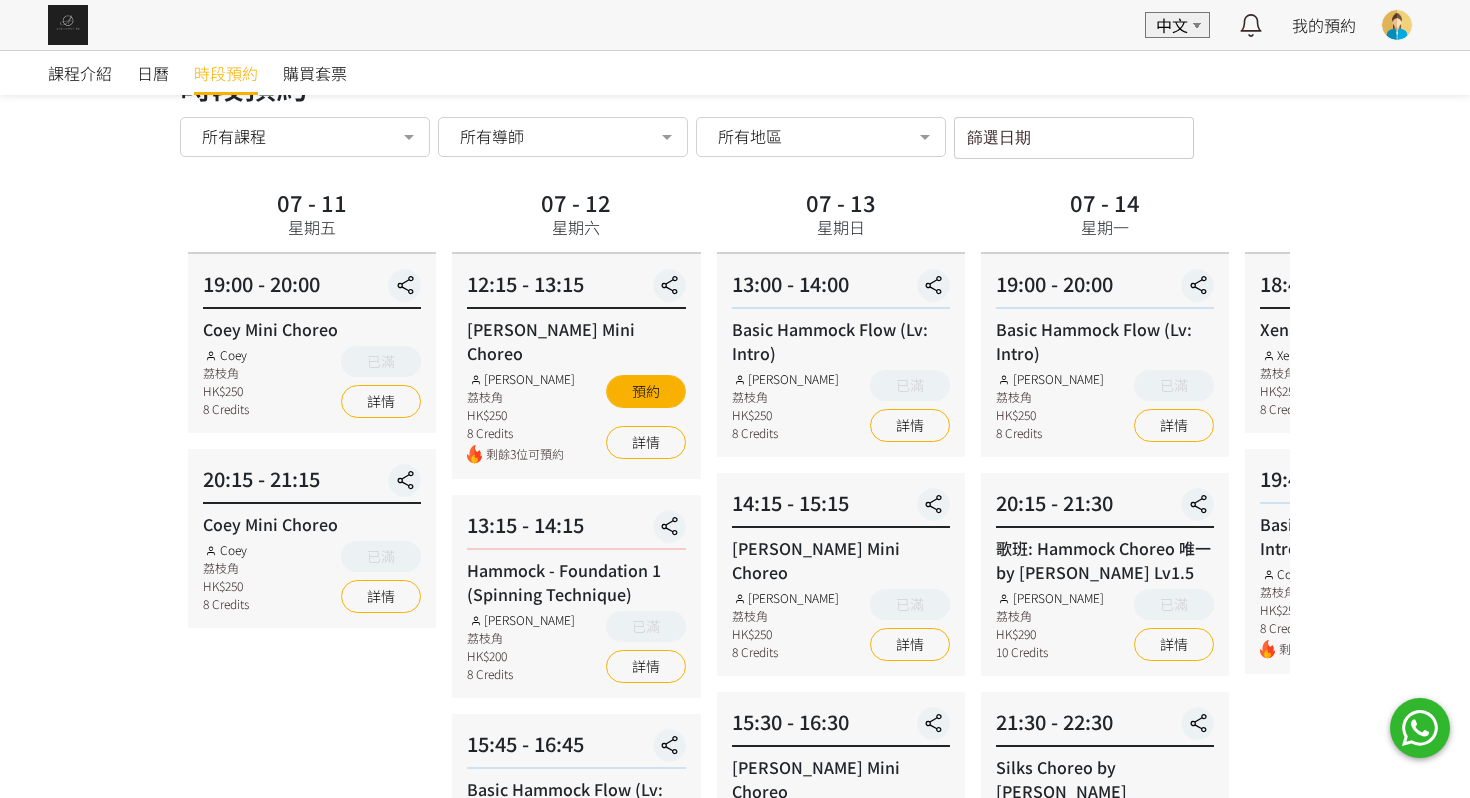 scroll, scrollTop: 0, scrollLeft: 0, axis: both 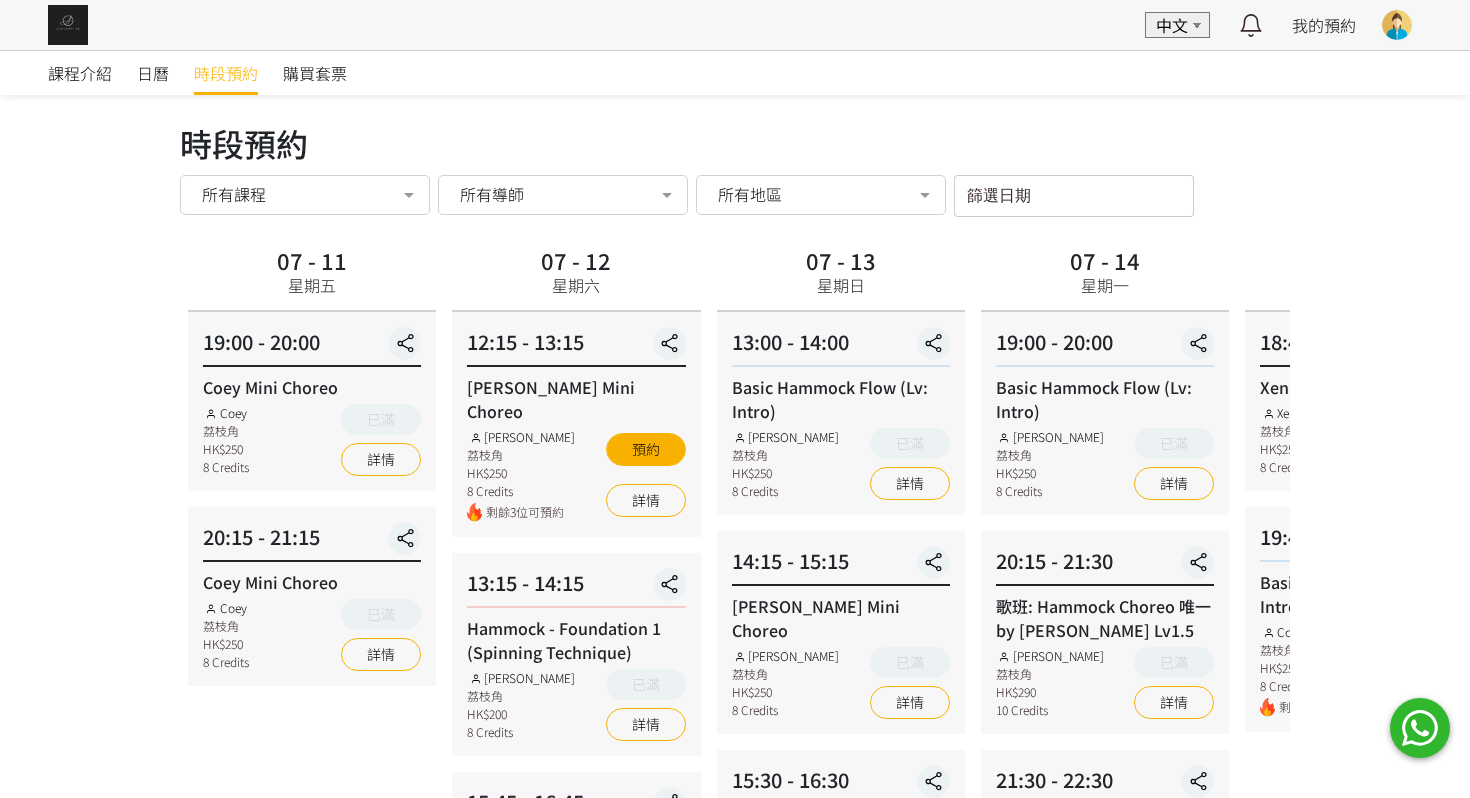click on "所有導師" at bounding box center (563, 195) 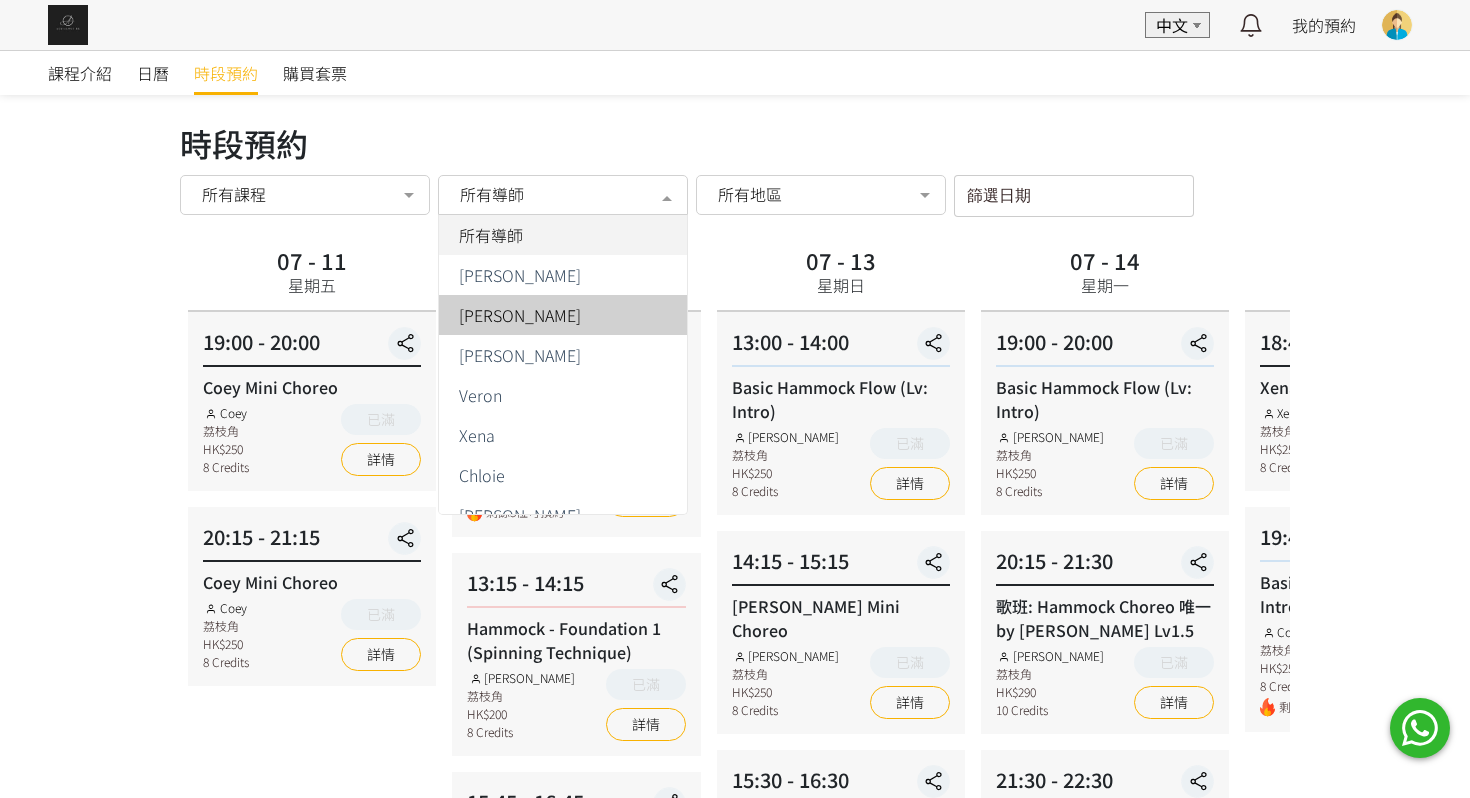 click on "[PERSON_NAME]" at bounding box center (563, 315) 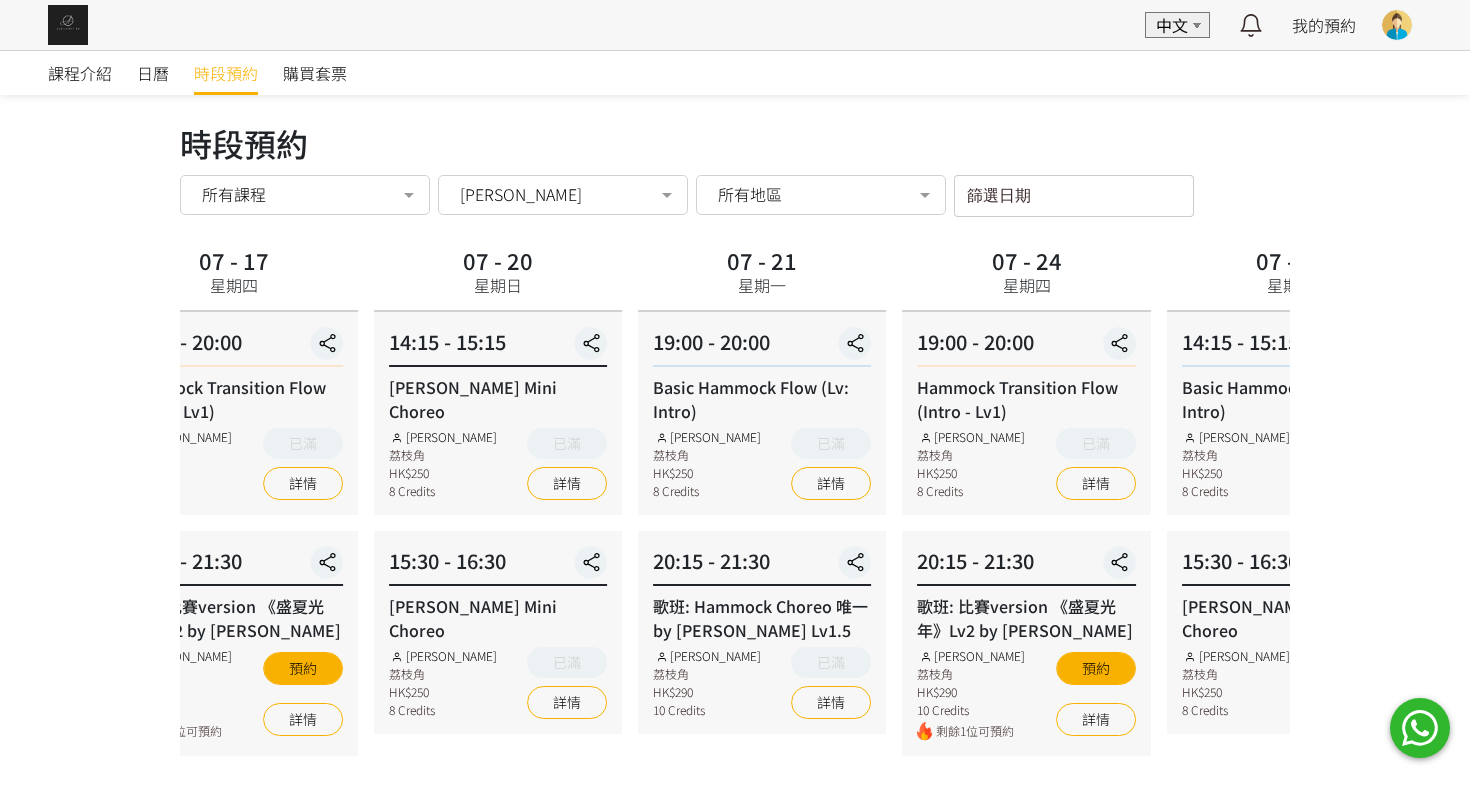 drag, startPoint x: 940, startPoint y: 446, endPoint x: 333, endPoint y: 404, distance: 608.4513 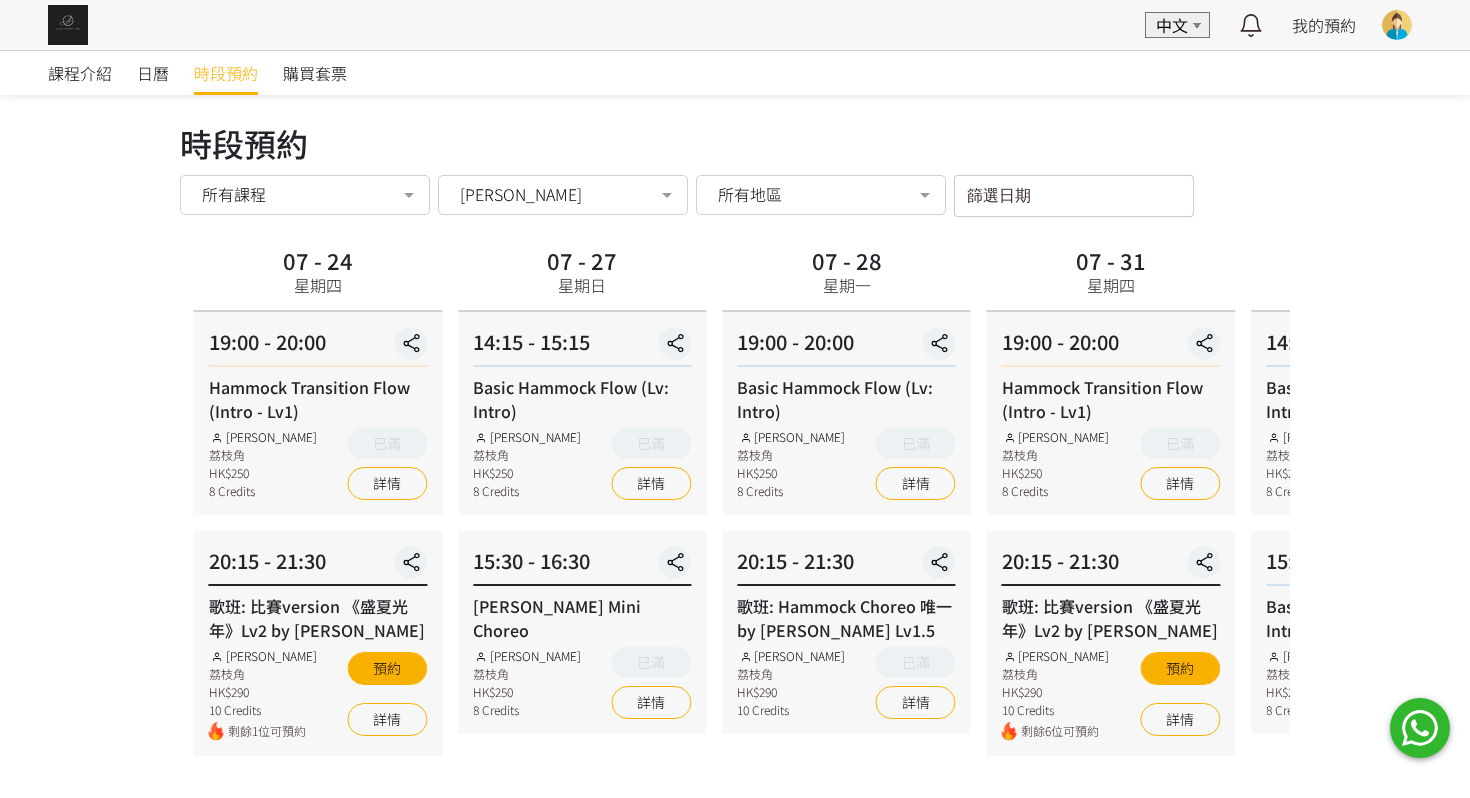 click on "19:00 - 20:00
Hammock Transition Flow (Intro - Lv1)
Rachel Ng
荔枝角
HK$250
8 Credits
已滿
詳情" at bounding box center [318, 413] 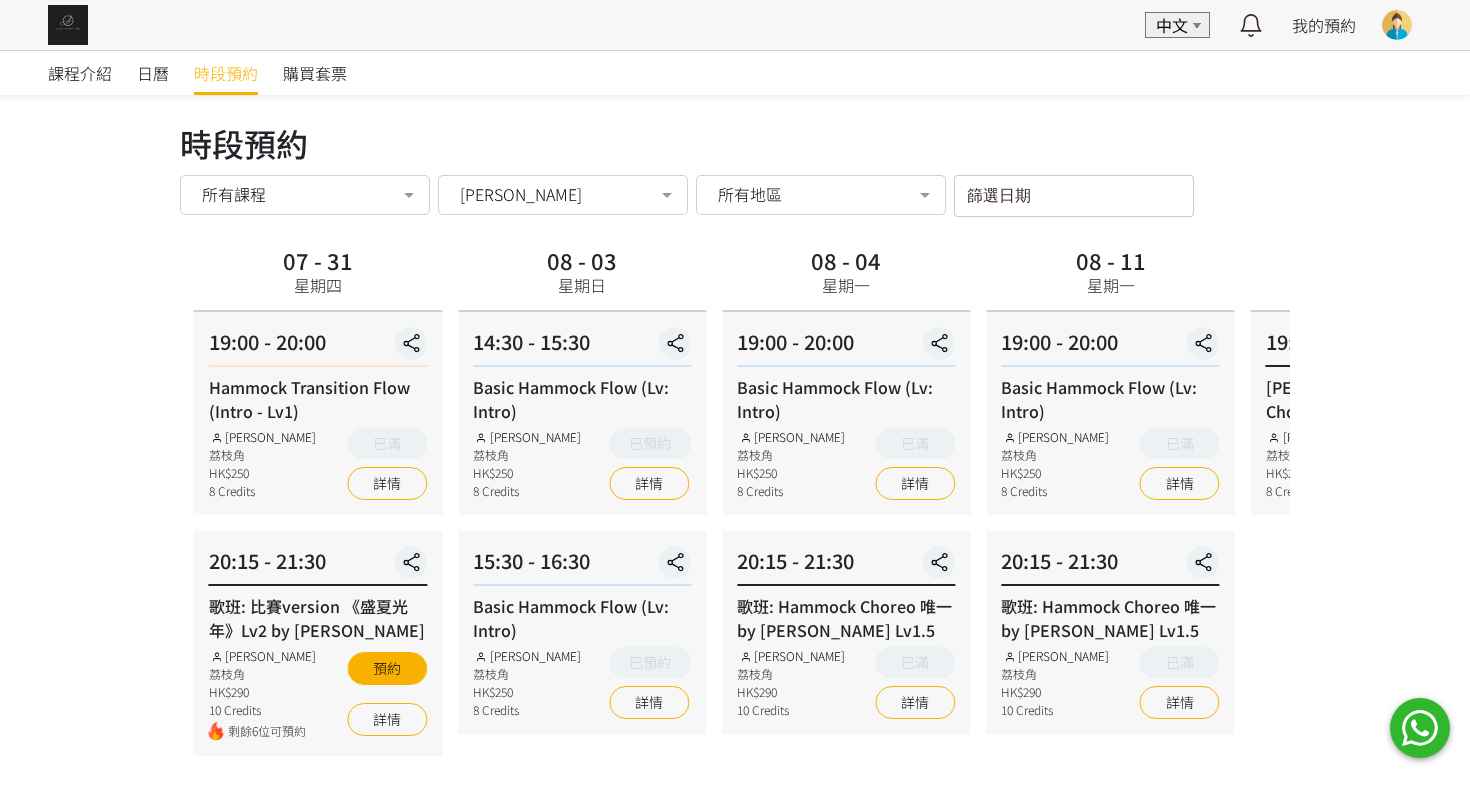 click on "19:00 - 20:00
Hammock Transition Flow (Intro - Lv1)
Rachel Ng
荔枝角
HK$250
8 Credits
已滿
詳情" at bounding box center (318, 413) 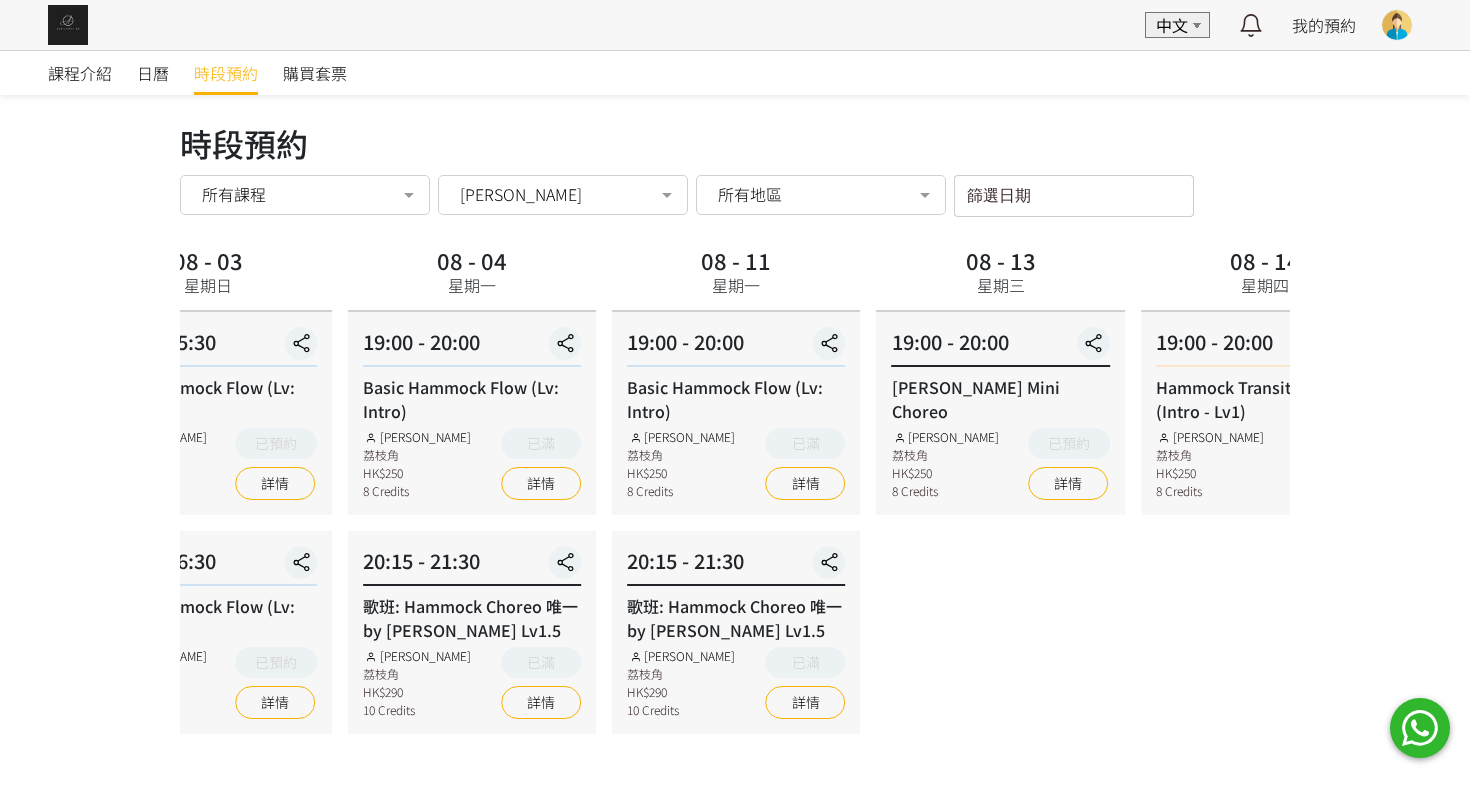 click on "19:00 - 20:00
Basic Hammock Flow (Lv: Intro)
Rachel Ng
荔枝角
HK$250
8 Credits
已滿
詳情" at bounding box center [472, 413] 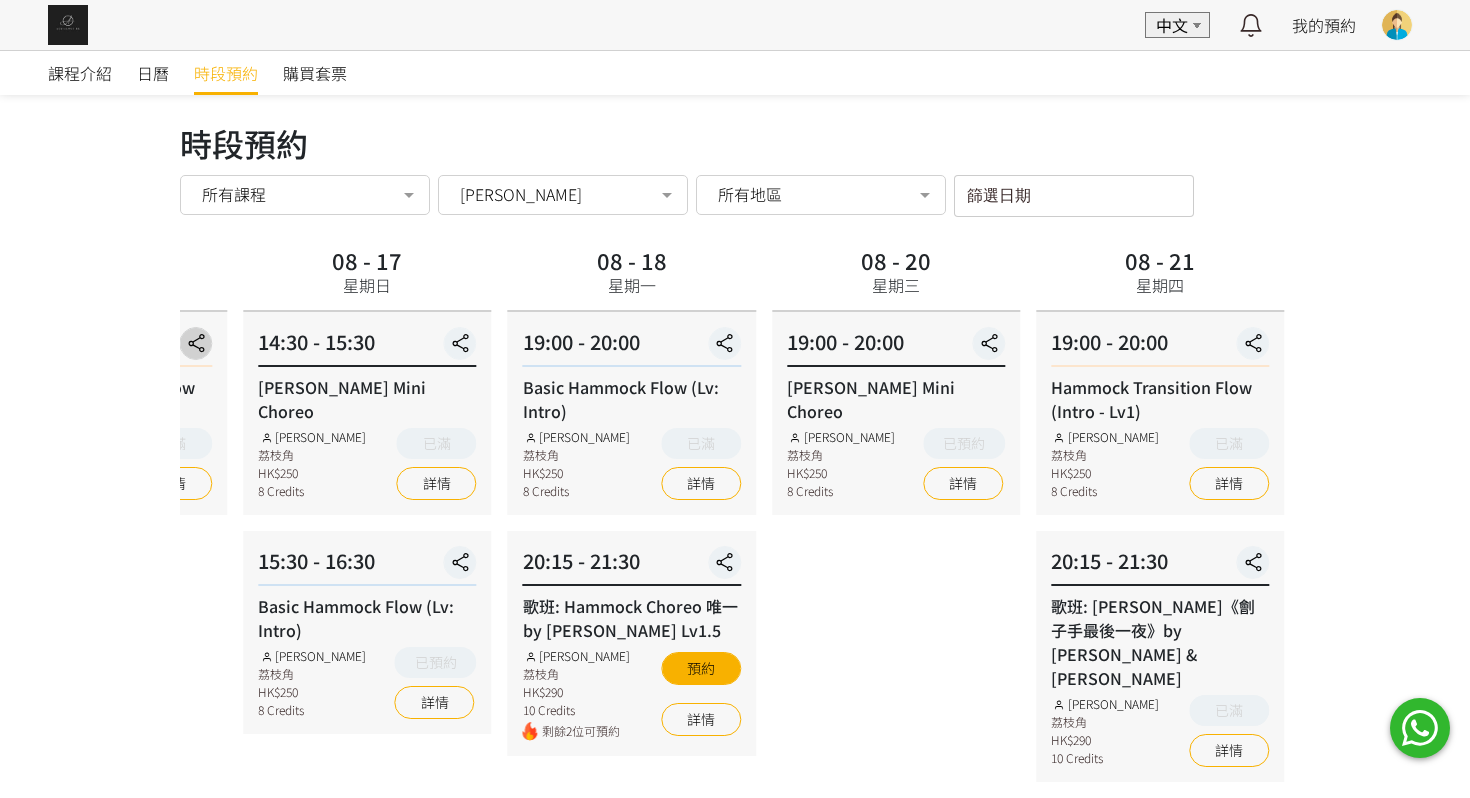 click on "19:00 - 20:00
Hammock Transition Flow (Intro - Lv1)
Rachel Ng
荔枝角
HK$250
8 Credits
已滿
詳情" at bounding box center [103, 413] 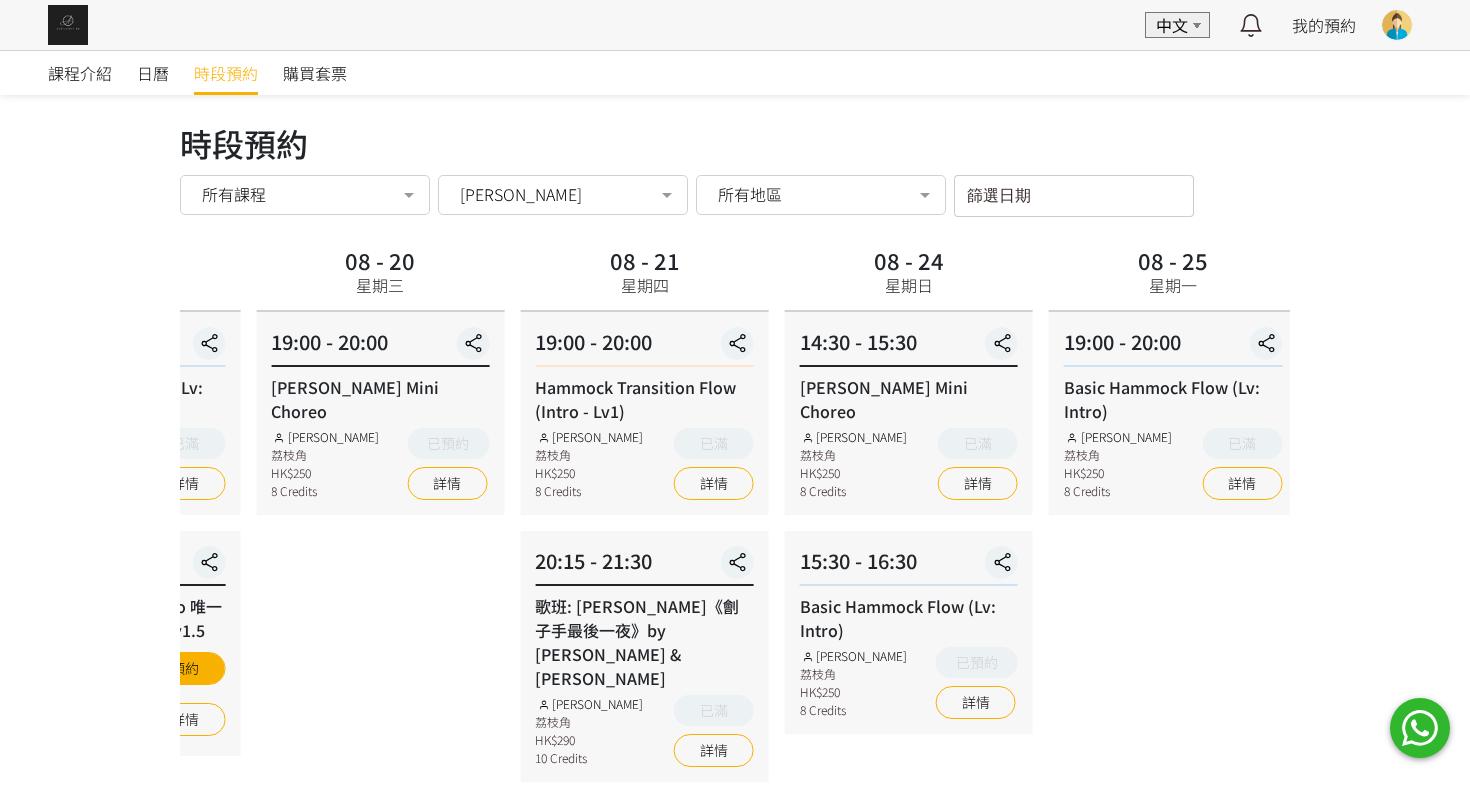 click on "08 -
20
星期三
19:00 - 20:00
Rachel Mini Choreo
Rachel Ng
荔枝角
HK$250
8 Credits
已預約
詳情" at bounding box center (380, 511) 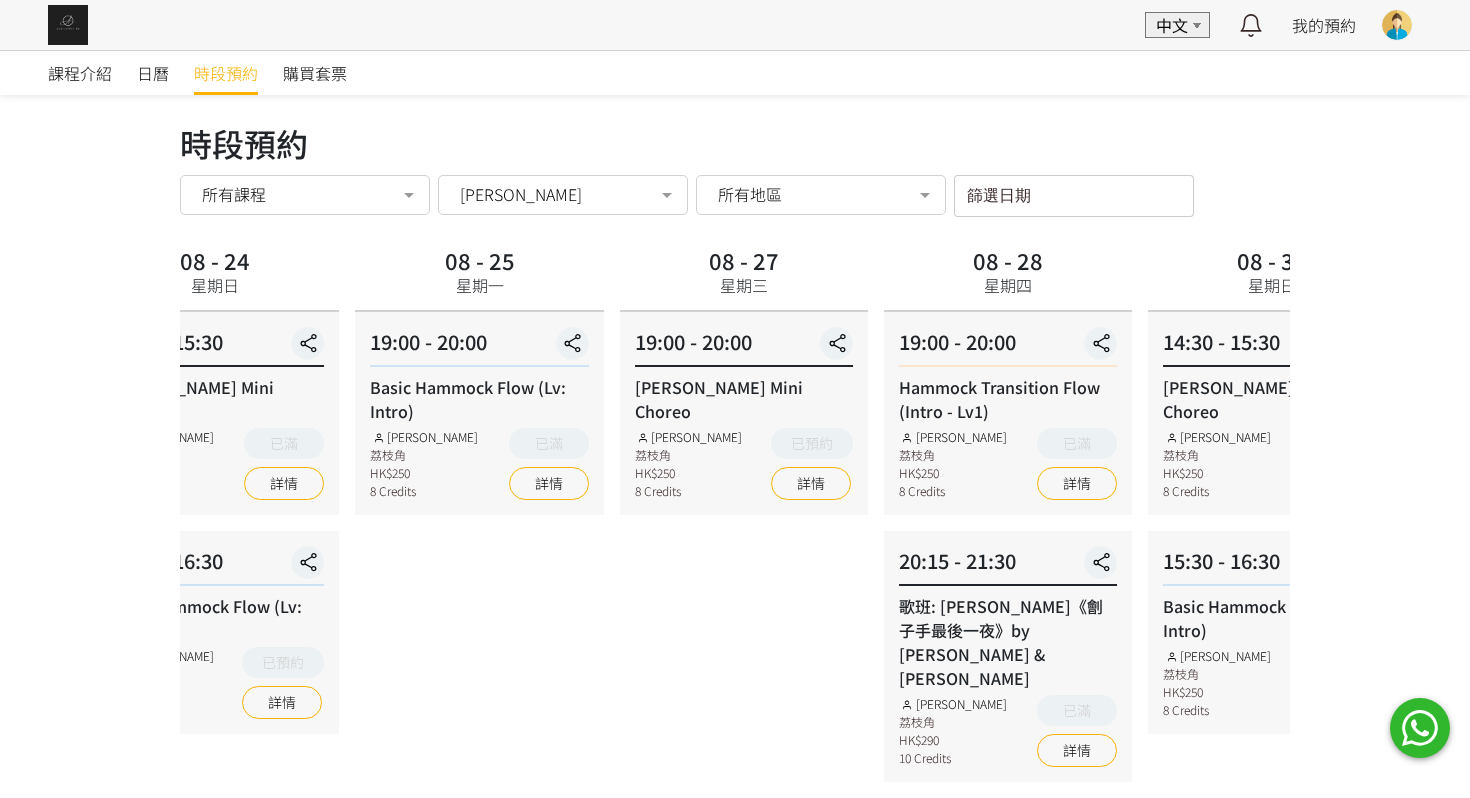 click on "14:30 - 15:30
Rachel Mini Choreo
Rachel Ng
荔枝角
HK$250
8 Credits
已滿
詳情" at bounding box center (215, 413) 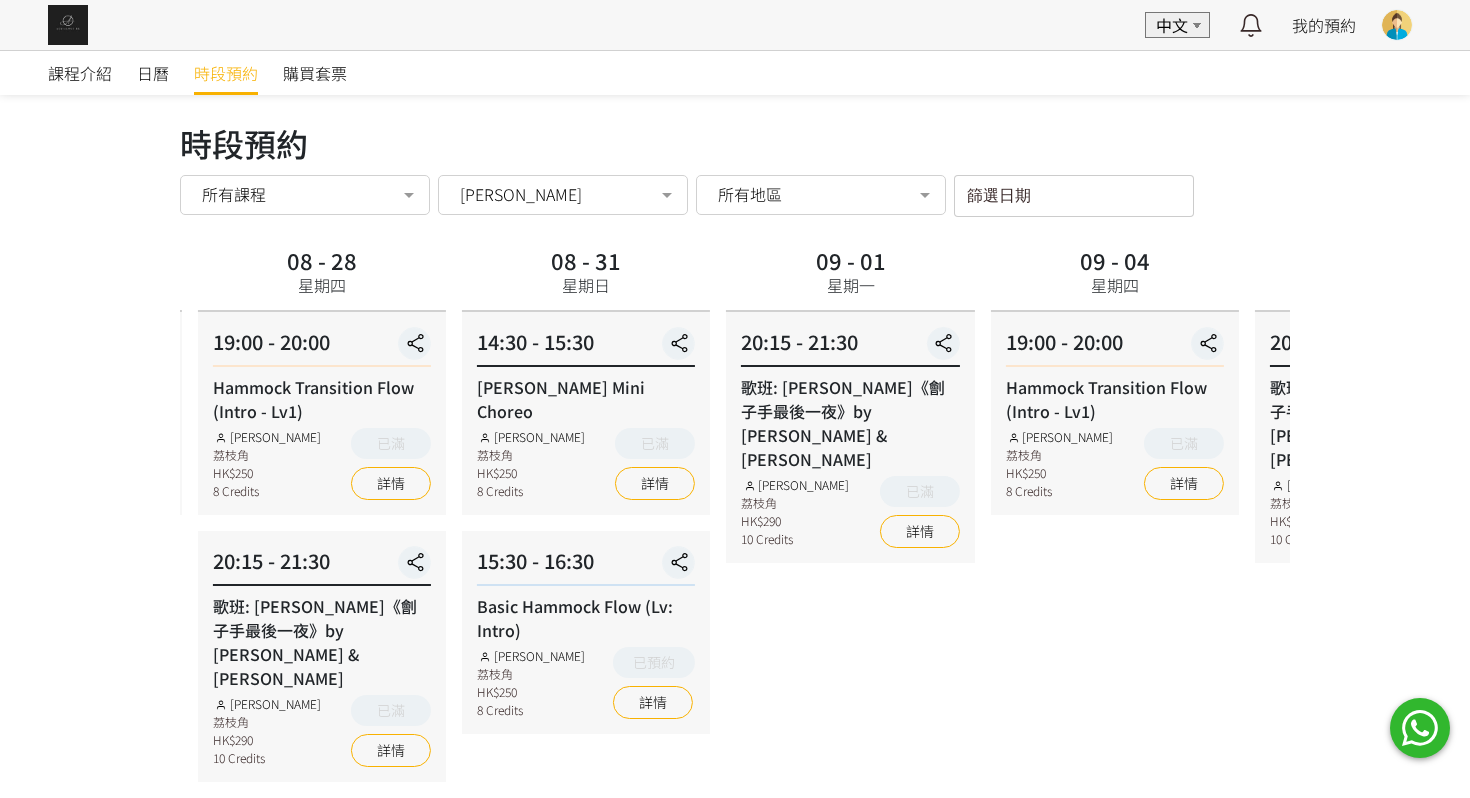 click on "08 -
28
星期四
19:00 - 20:00
Hammock Transition Flow (Intro - Lv1)
Rachel Ng
荔枝角
HK$250
8 Credits
已滿
詳情
20:15 - 21:30
歌班: 麥浚龍《劊子手最後一夜》by Rachel & Veron
Rachel Ng
荔枝角
HK$290
10 Credits
已滿
詳情" at bounding box center [322, 511] 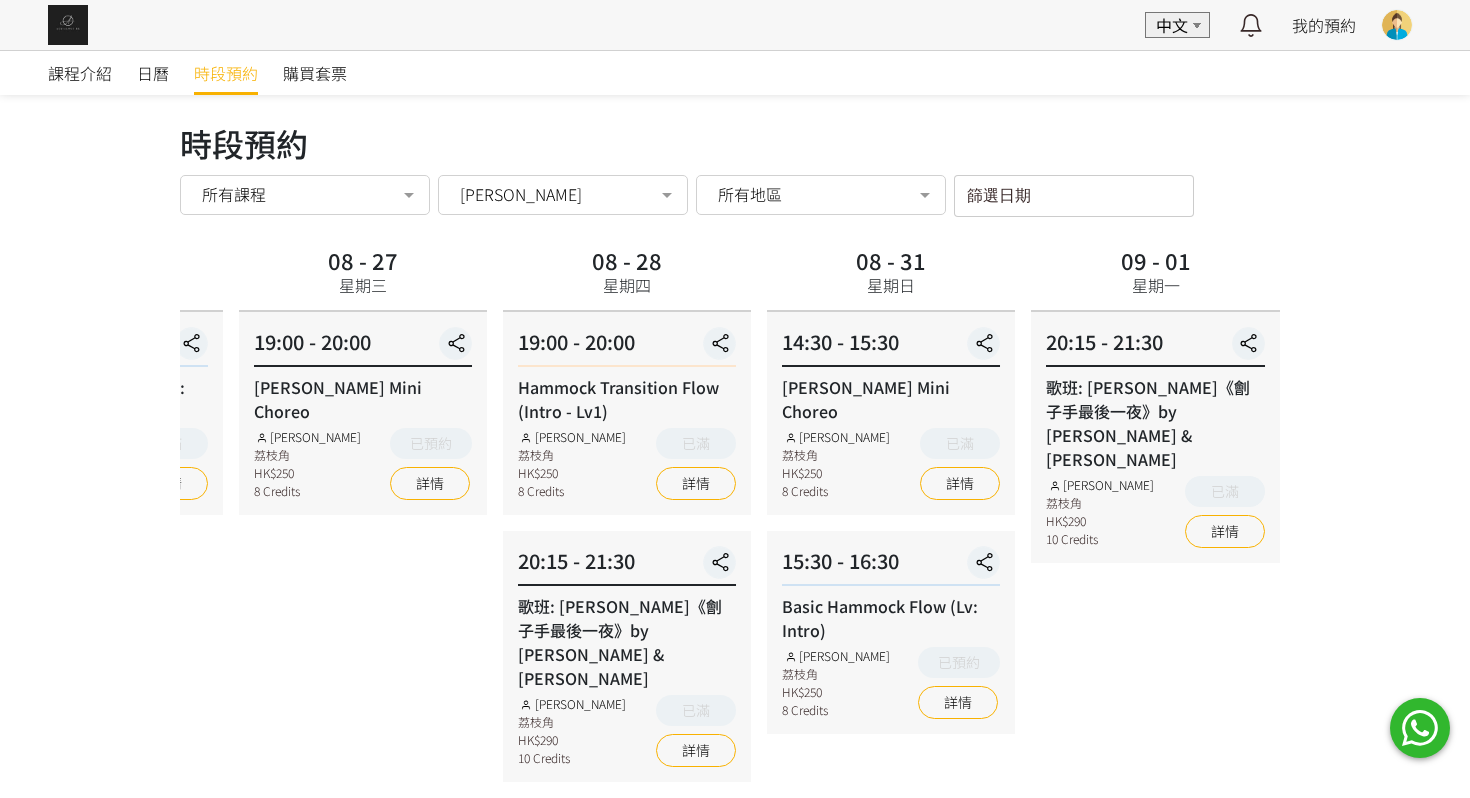 click on "20:15 - 21:30" at bounding box center [1155, 347] 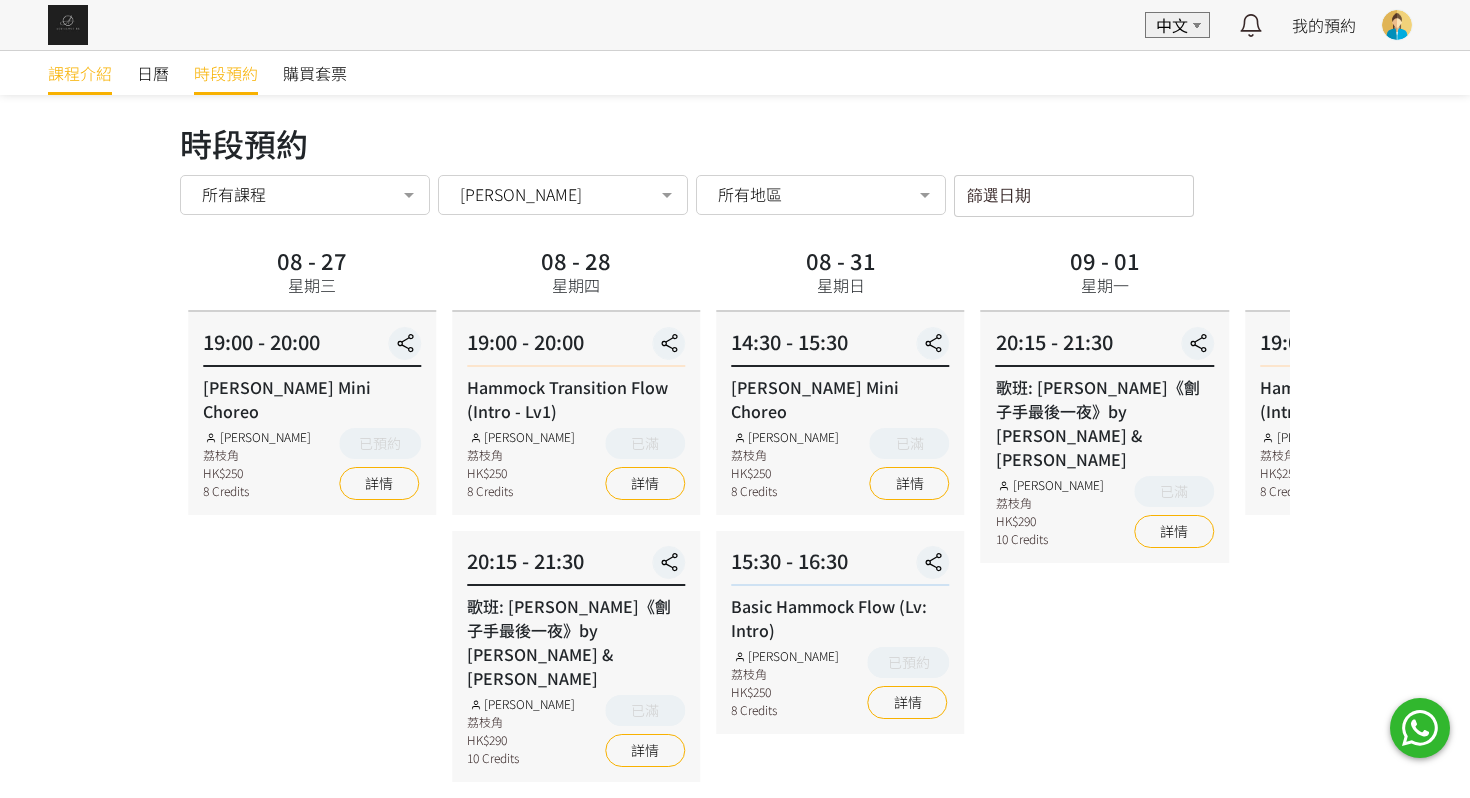 click on "課程介紹" at bounding box center [80, 73] 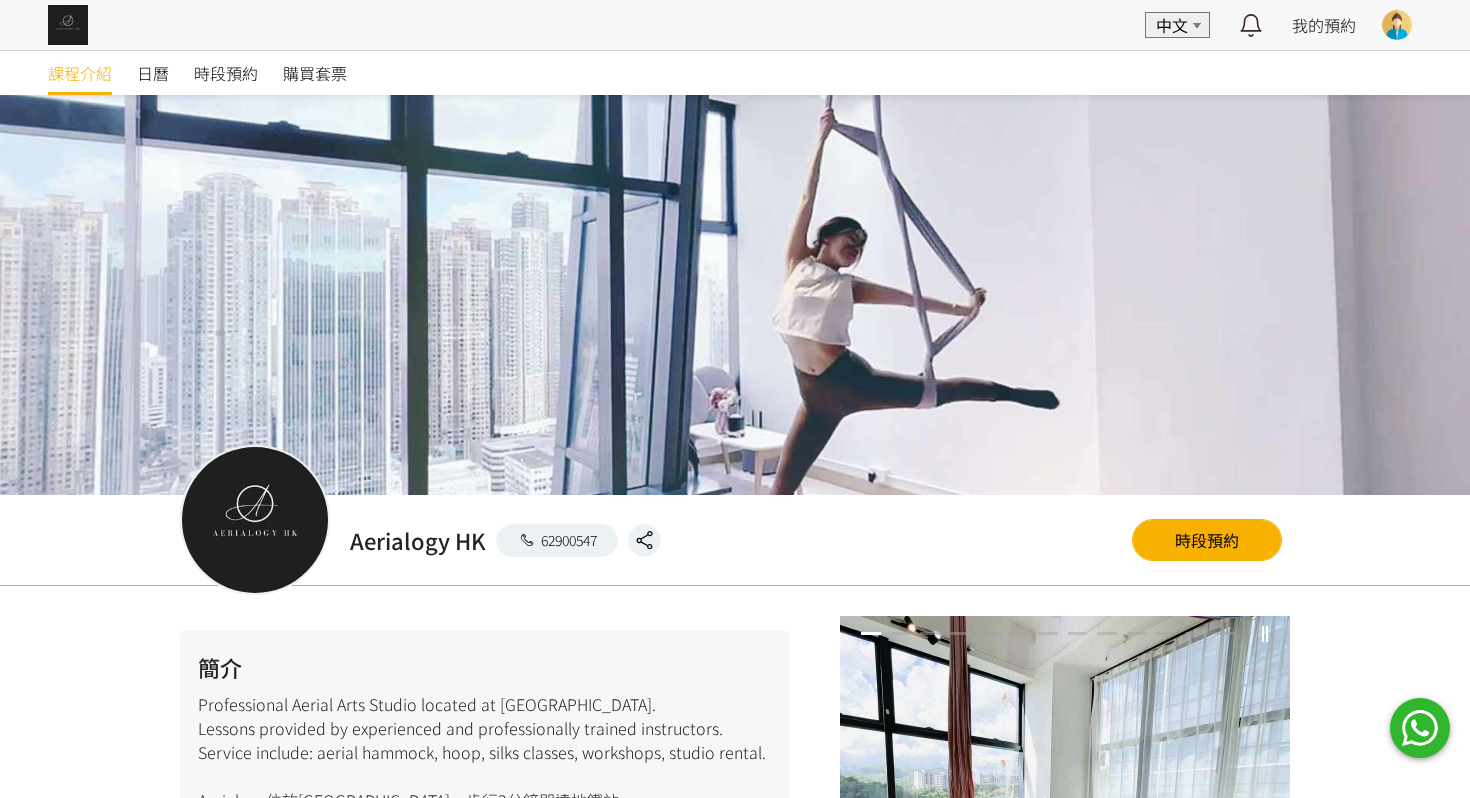 scroll, scrollTop: 1303, scrollLeft: 0, axis: vertical 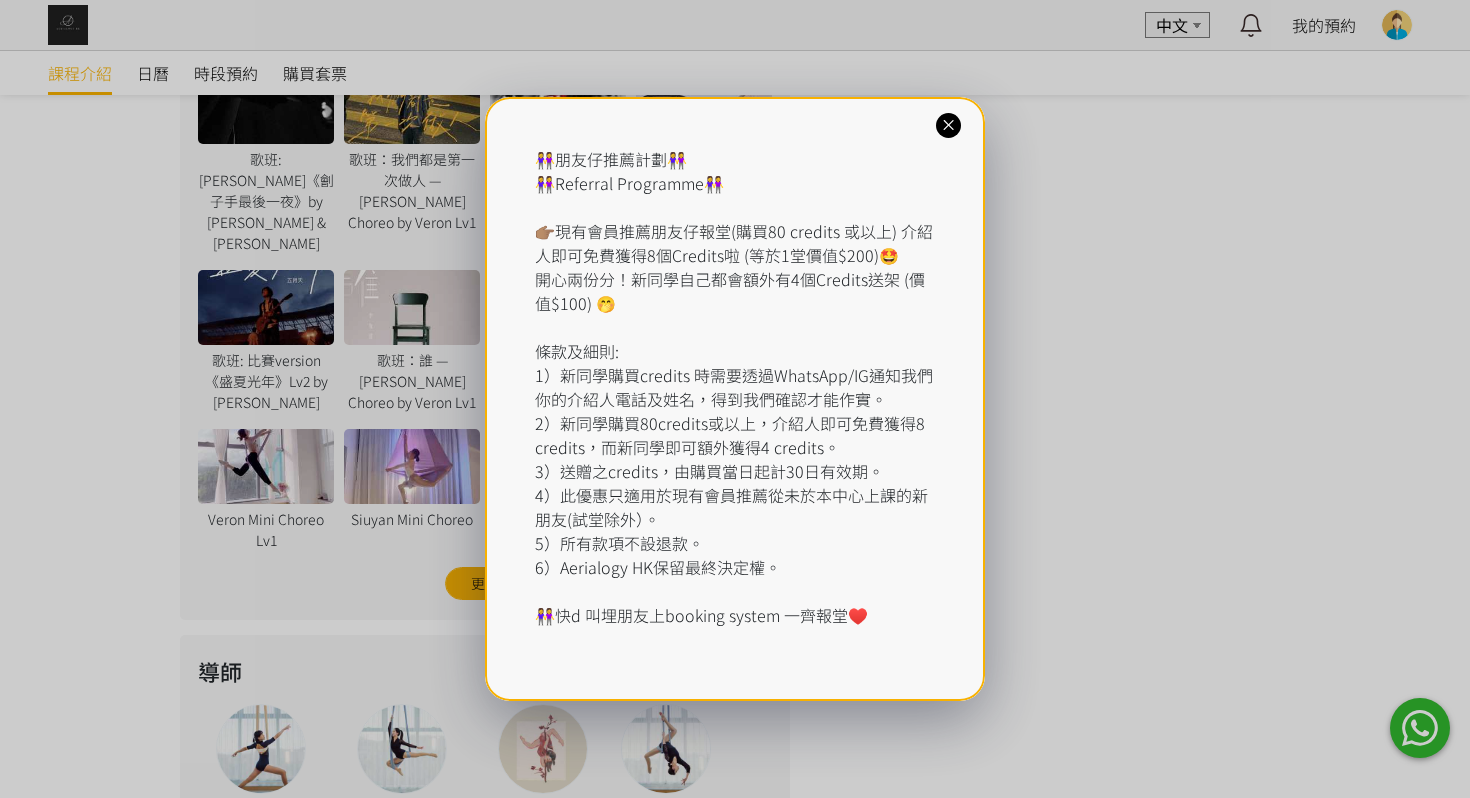 click on "👭朋友仔推薦計劃👭 👭Referral Programme👭 👉🏽現有會員推薦朋友仔報堂(購買80 credits 或以上) 介紹人即可免費獲得8個Credits啦 (等於1堂價值$200)🤩 開心兩份分！新同學自己都會額外有4個Credits送架 (價值$100) 🤭 條款及細則: 1）新同學購買credits 時需要透過WhatsApp/IG通知我們你的介紹人電話及姓名，得到我們確認才能作實。 2）新同學購買80credits或以上，介紹人即可免費獲得8 credits，而新同學即可額外獲得4 credits。 3）送贈之credits，由購買當日起計30日有效期。 4）此優惠只適用於現有會員推薦從未於本中心上課的新朋友(試堂除外）。 5）所有款項不設退款。 6）Aerialogy HK保留最終決定權。 👭快d 叫埋朋友上booking system 一齊報堂♥️" at bounding box center (735, 399) 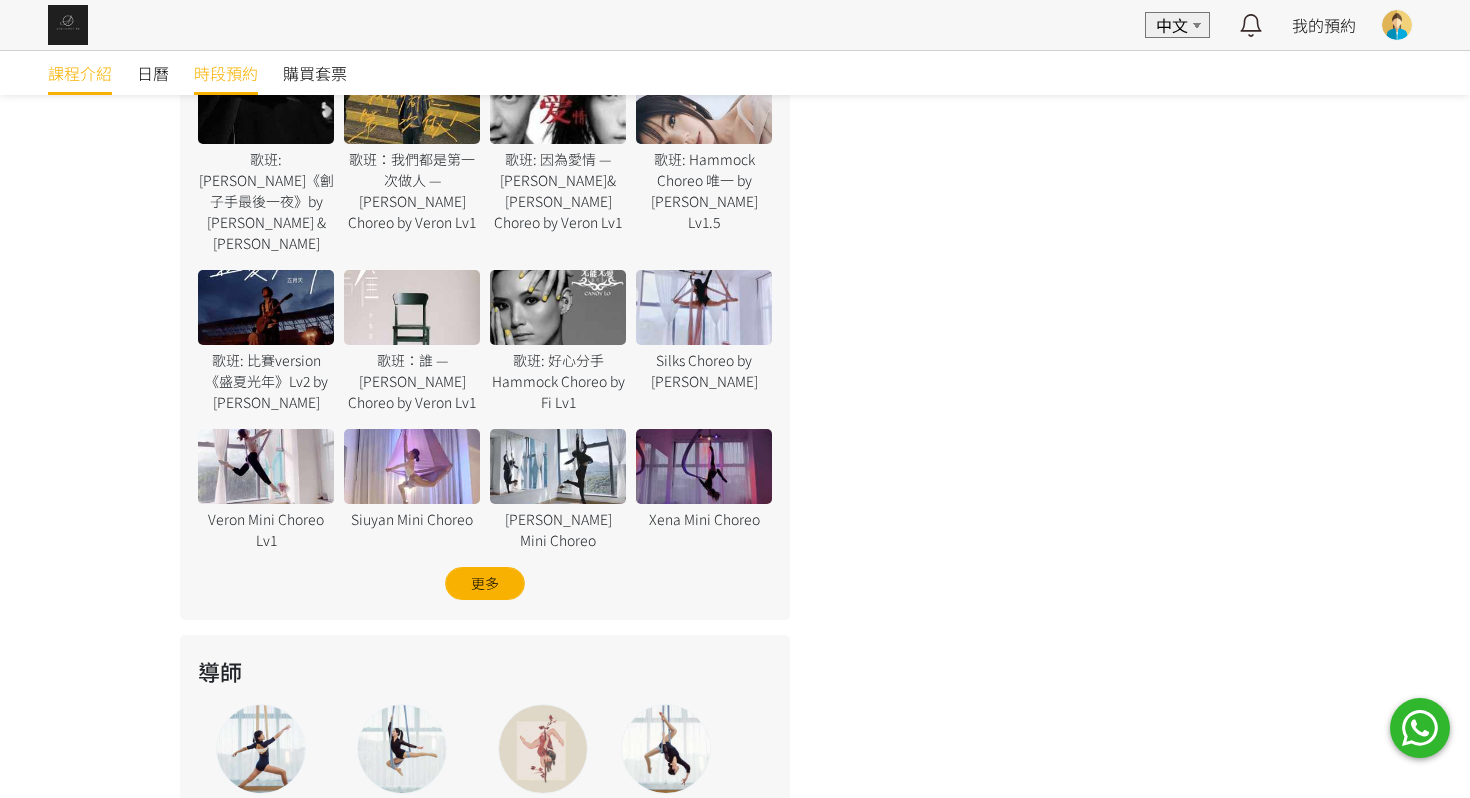 click on "時段預約" at bounding box center [226, 73] 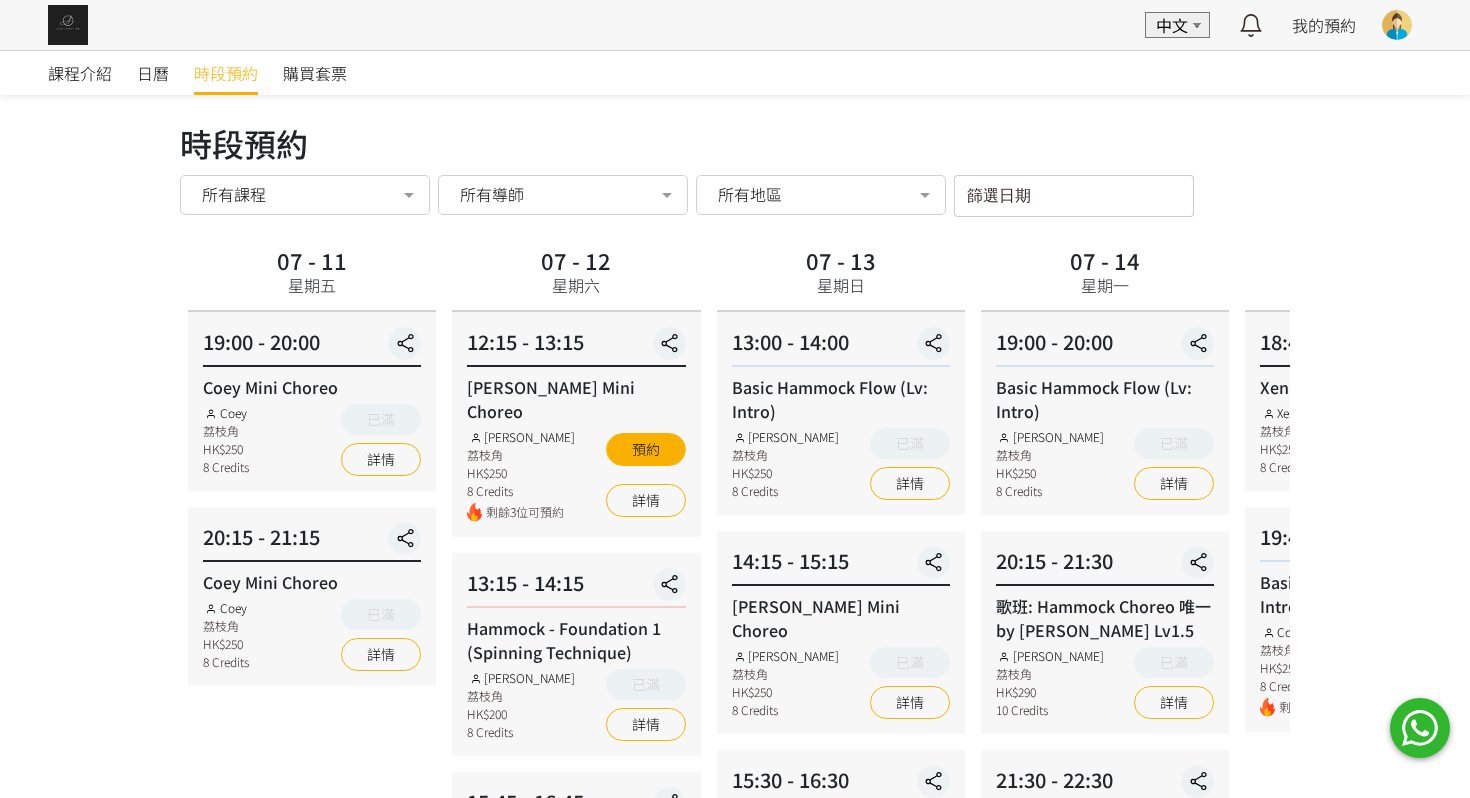 scroll, scrollTop: 0, scrollLeft: 0, axis: both 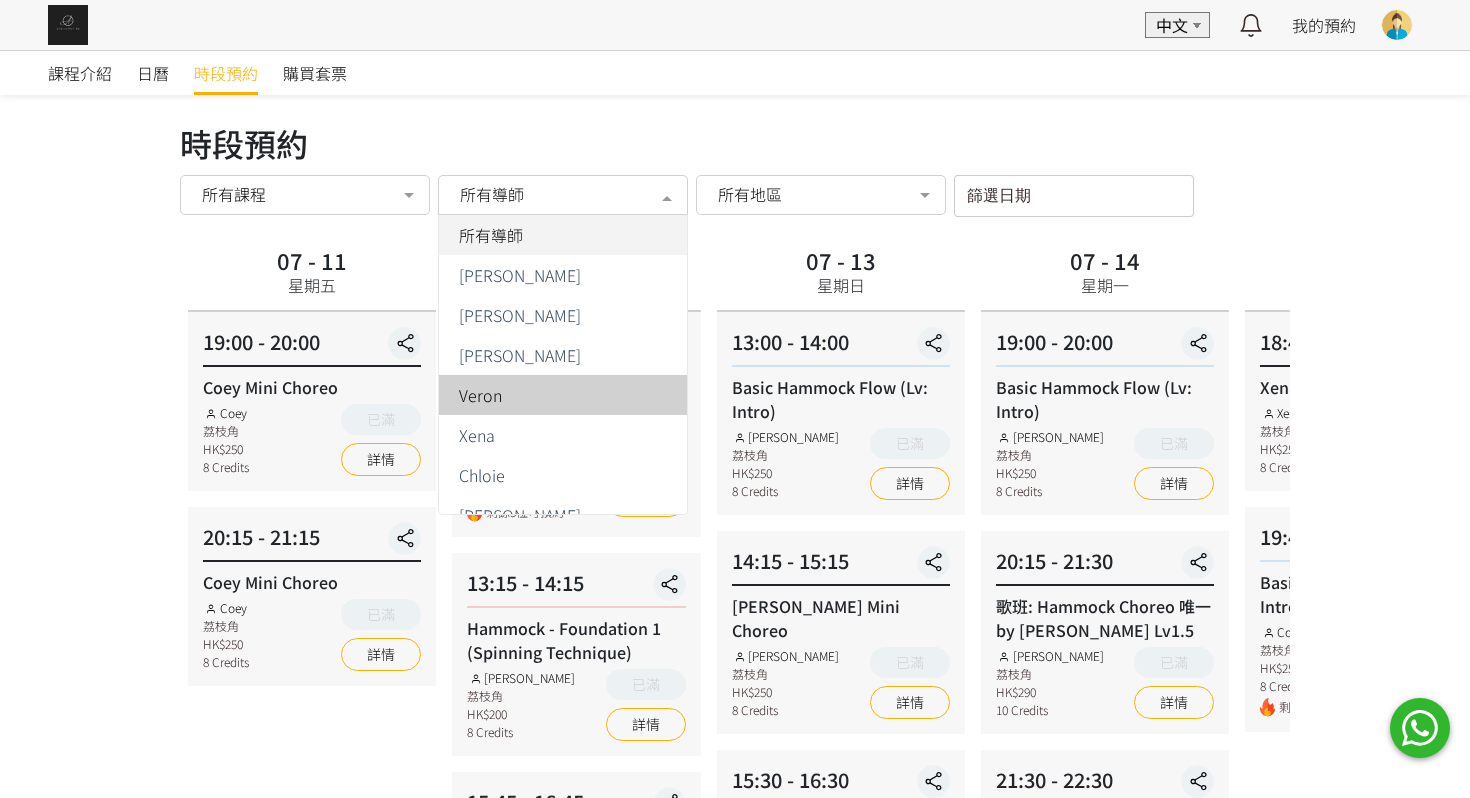 click on "Veron" at bounding box center [563, 395] 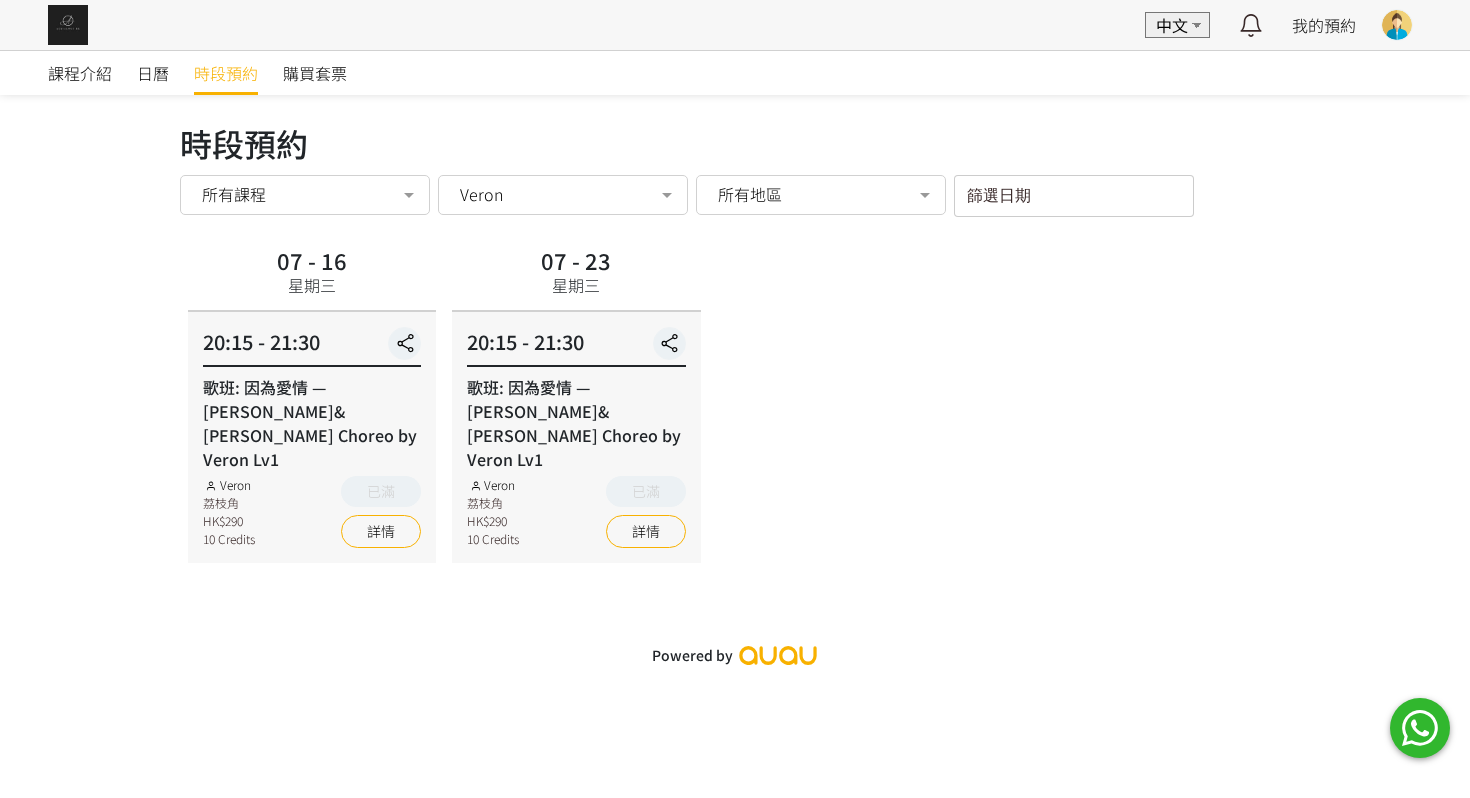 click on "Veron" at bounding box center [563, 194] 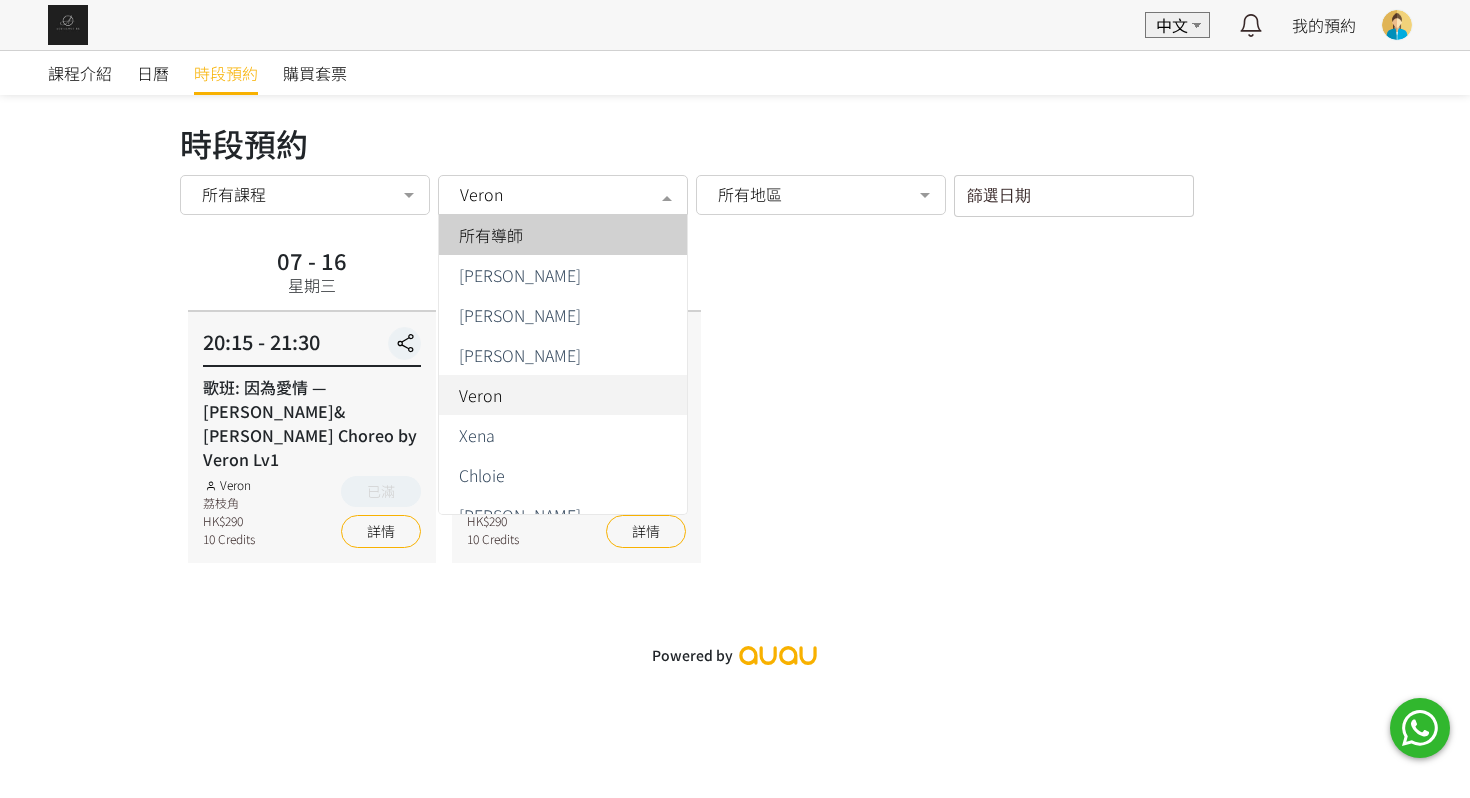 click on "所有導師" at bounding box center [563, 235] 